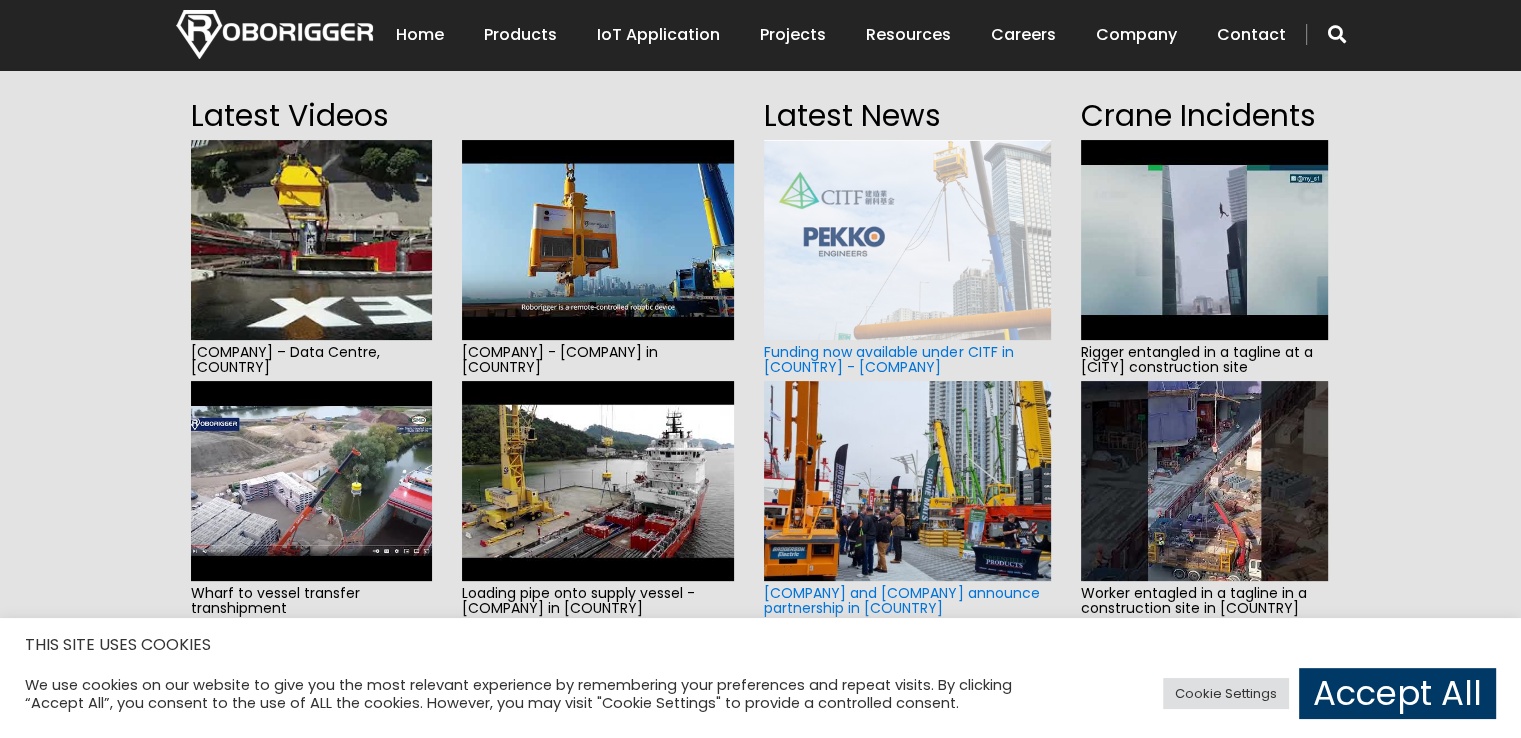 scroll, scrollTop: 200, scrollLeft: 0, axis: vertical 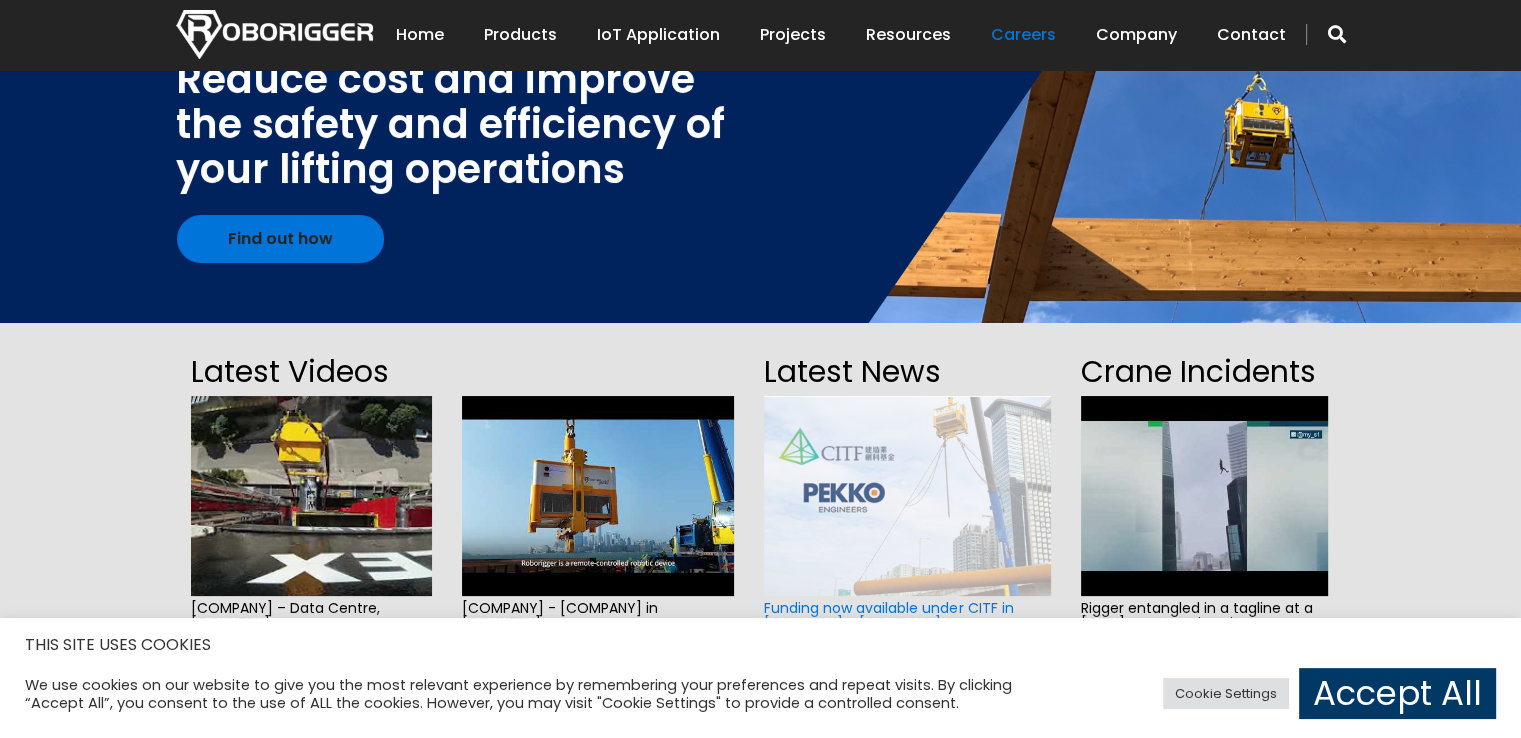 click on "Careers" at bounding box center (1023, 35) 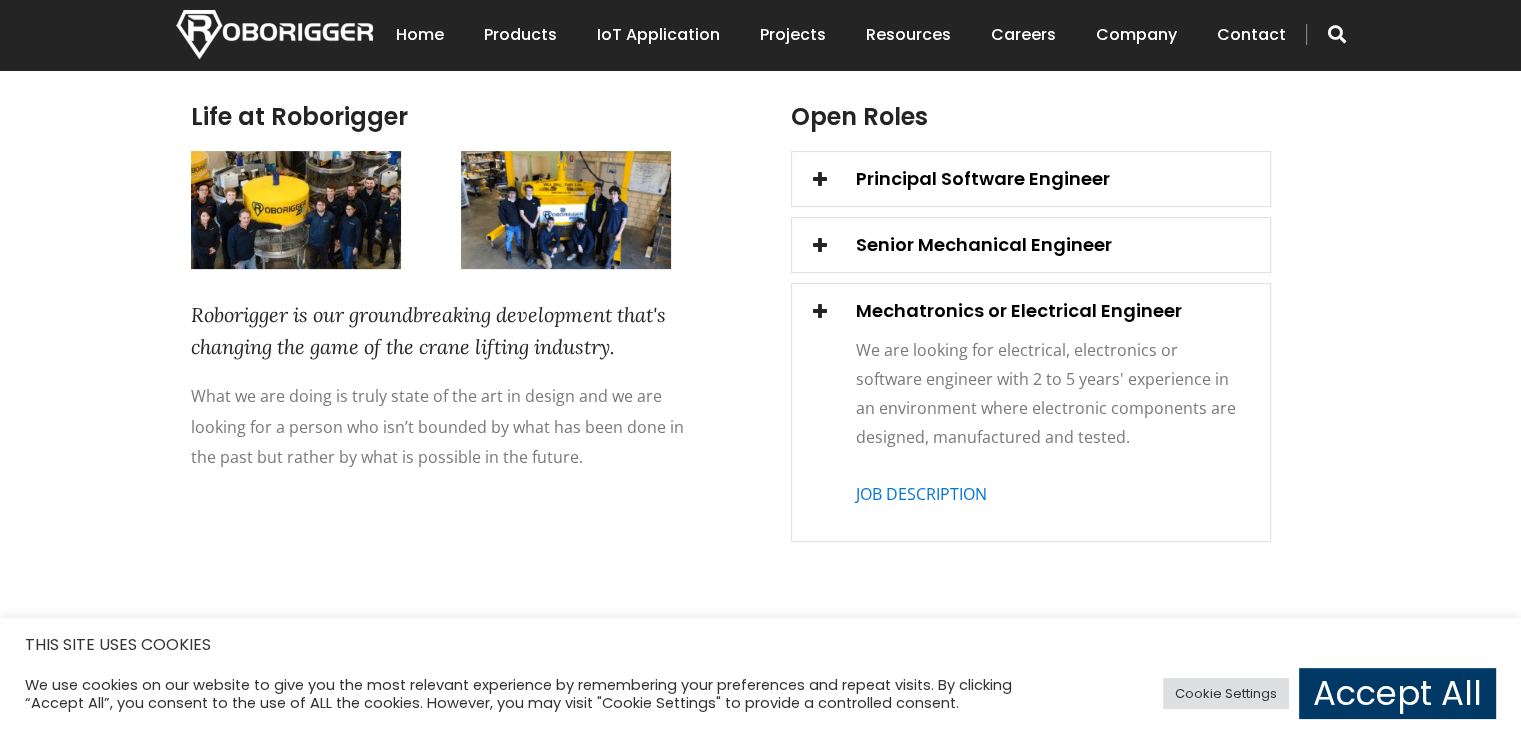 scroll, scrollTop: 600, scrollLeft: 0, axis: vertical 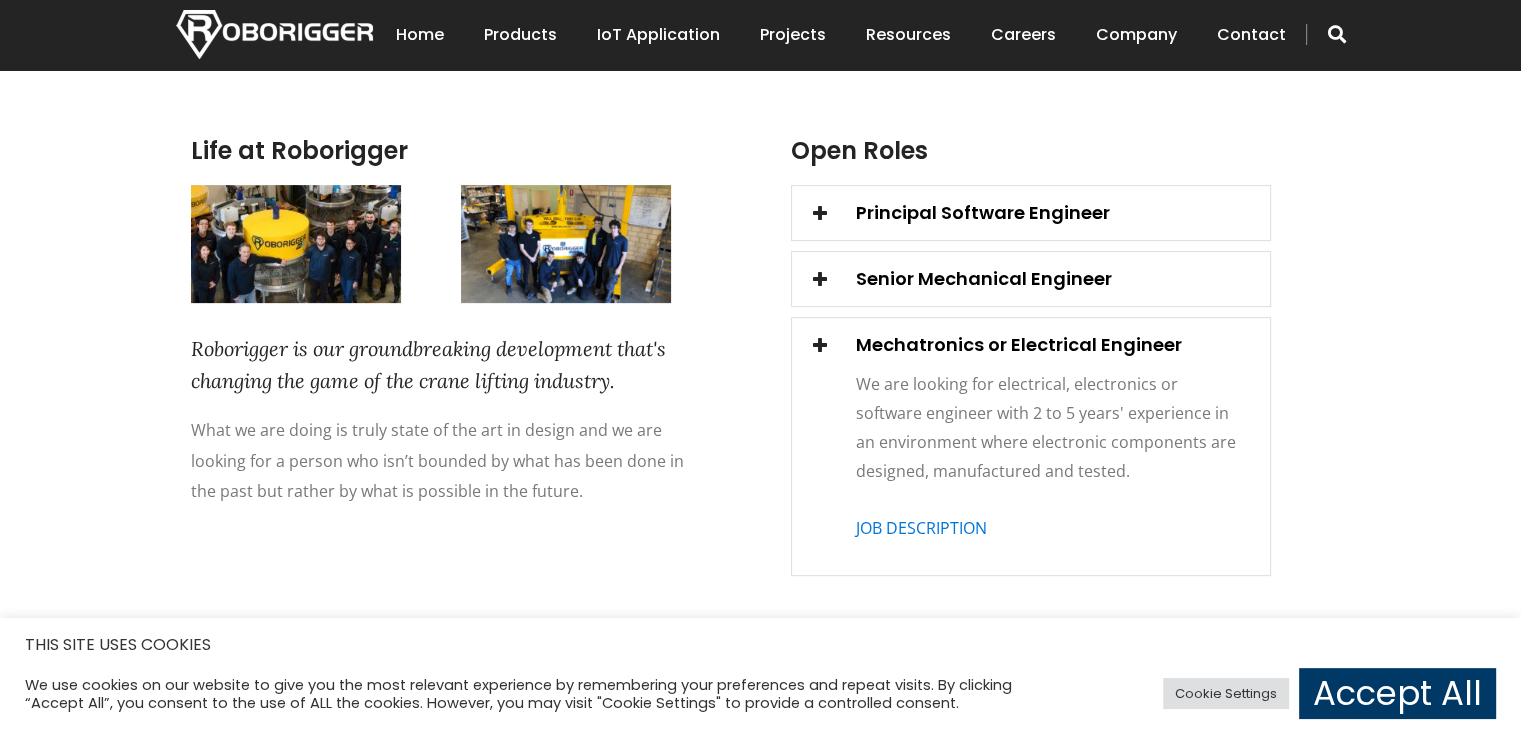 click on "Mechatronics or Electrical Engineer" at bounding box center (1031, 345) 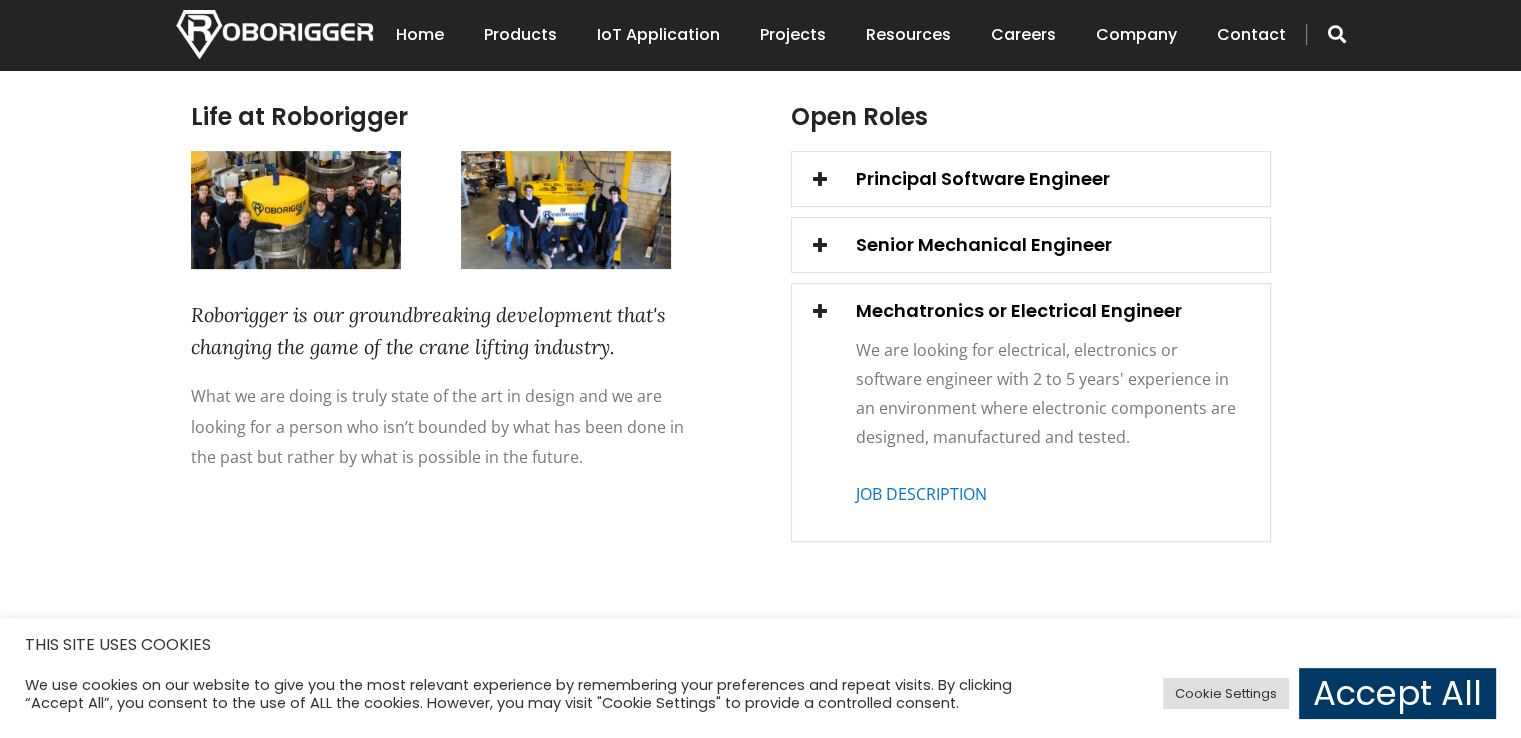scroll, scrollTop: 500, scrollLeft: 0, axis: vertical 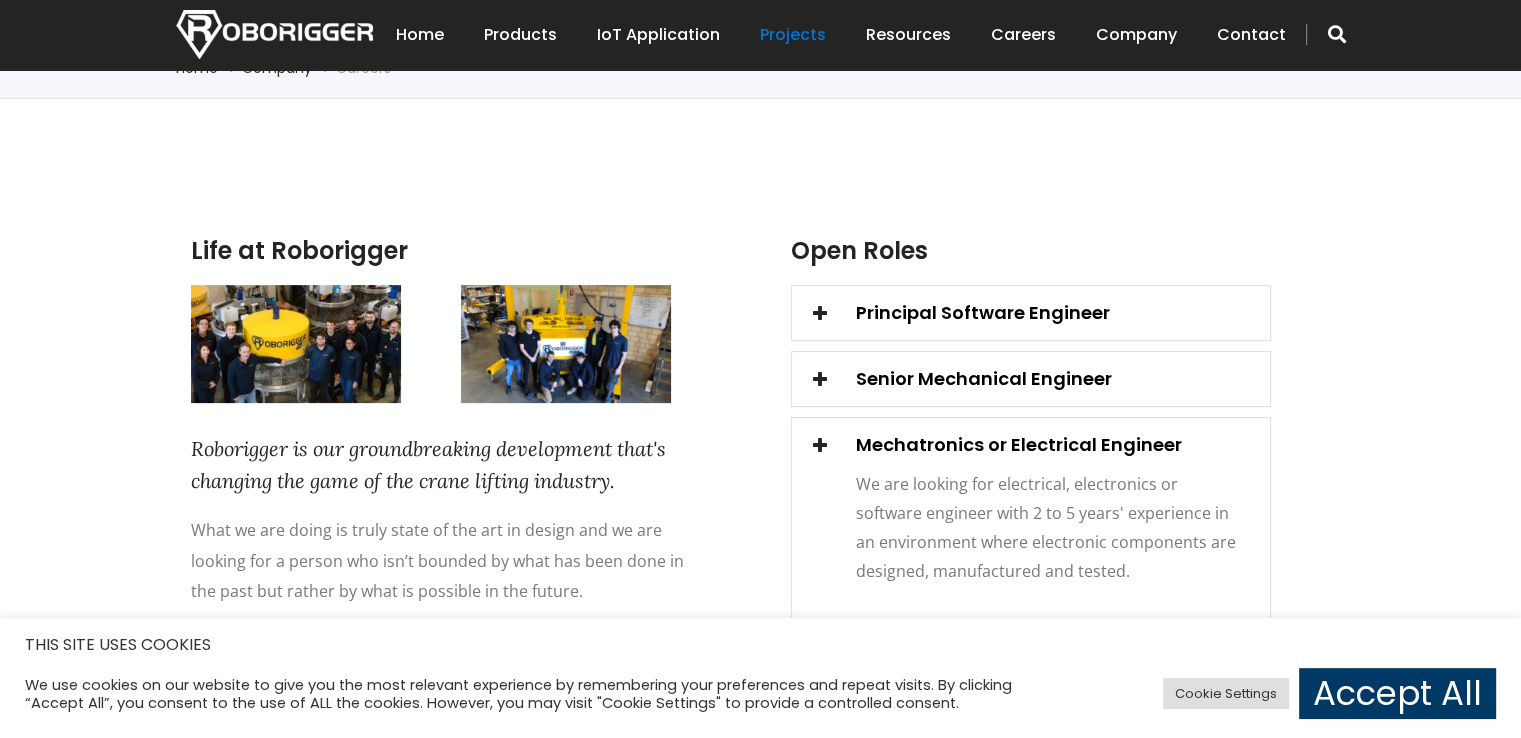 click on "Projects" at bounding box center (793, 35) 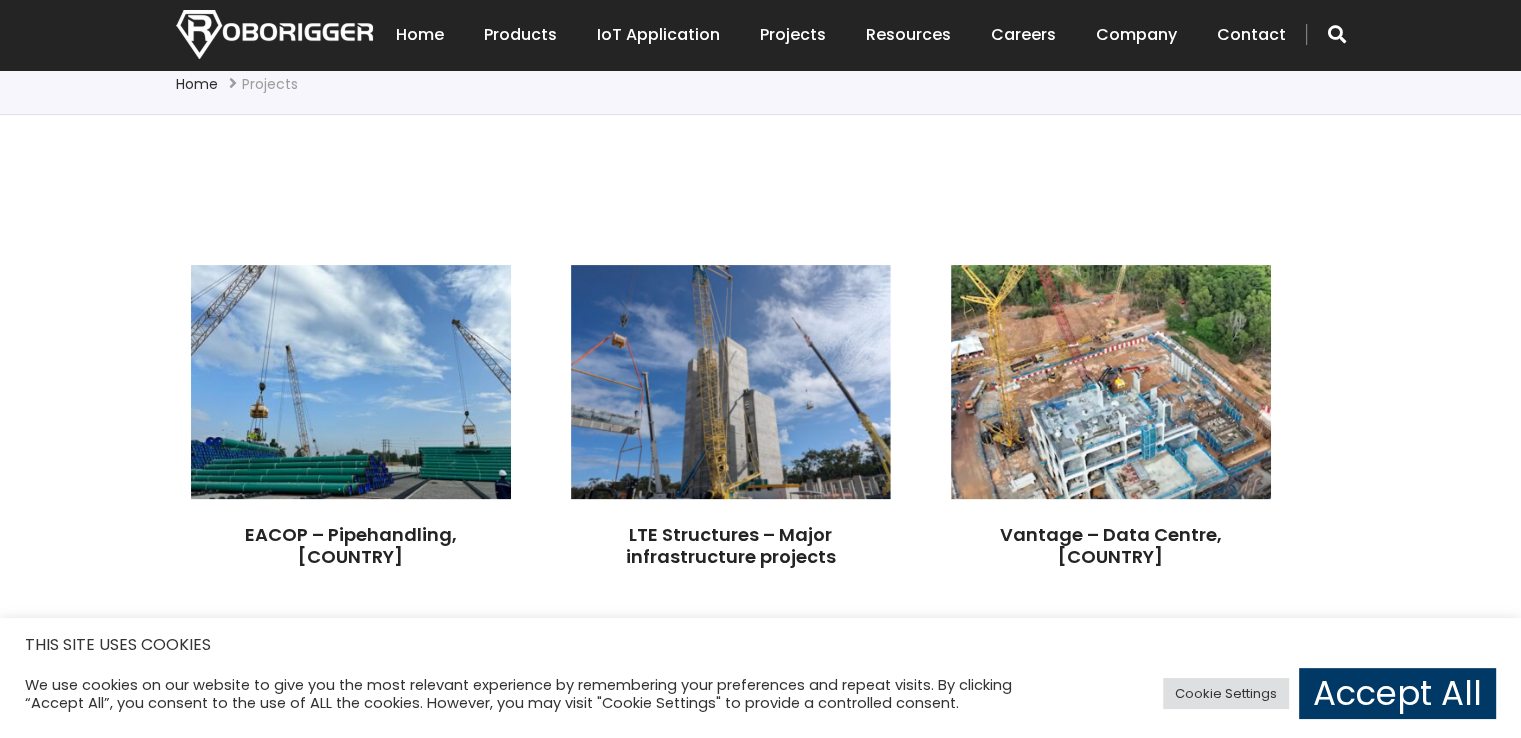 scroll, scrollTop: 500, scrollLeft: 0, axis: vertical 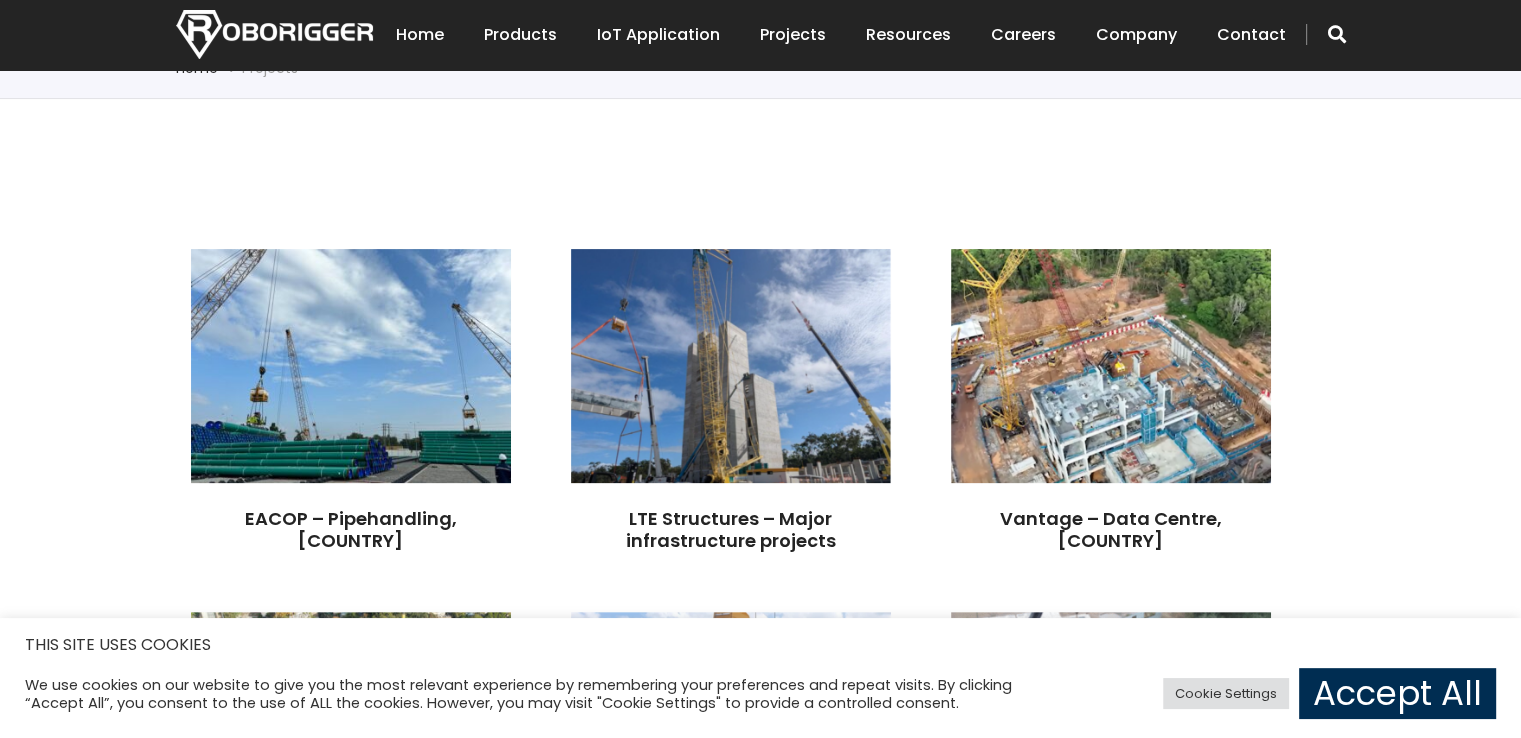 click on "Accept All" at bounding box center (1397, 693) 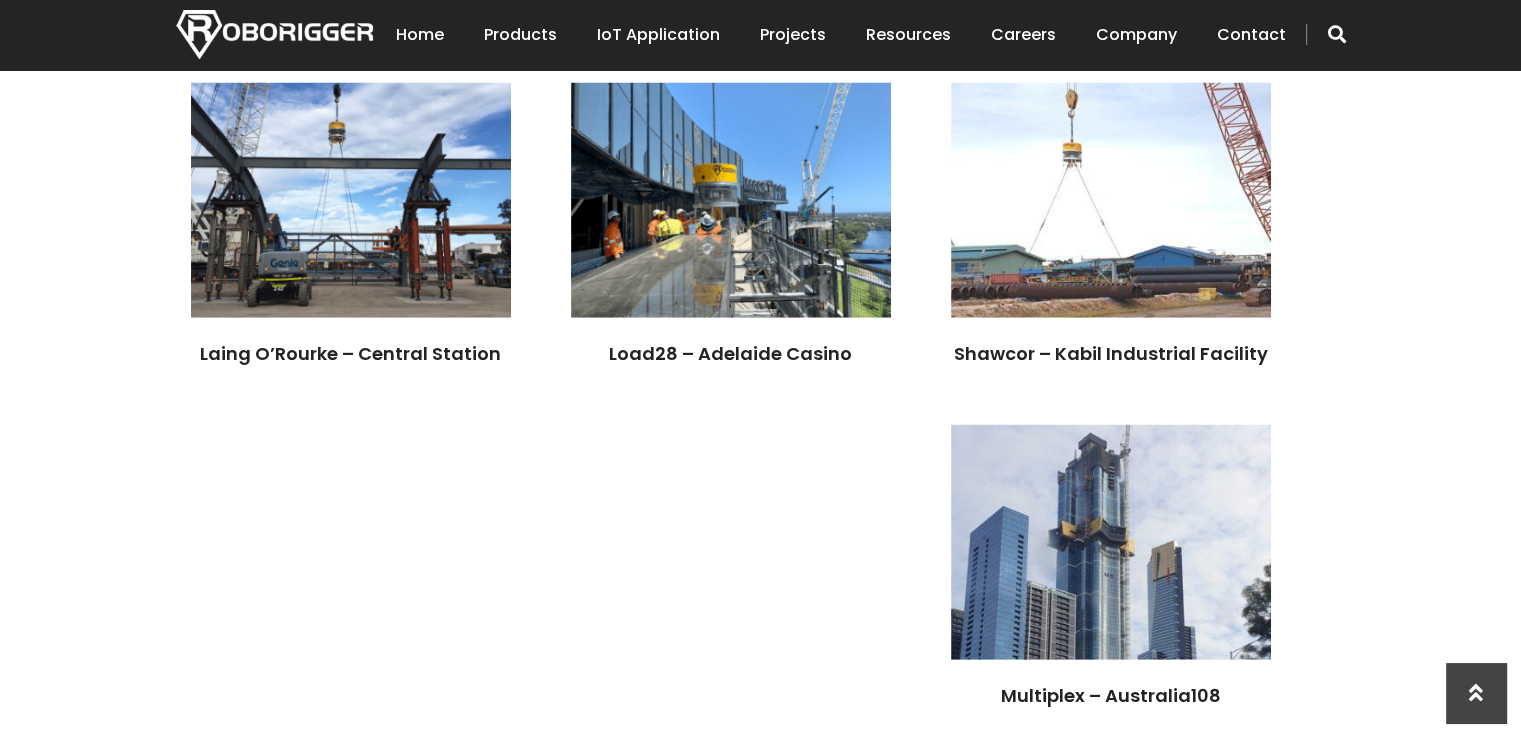 scroll, scrollTop: 3800, scrollLeft: 0, axis: vertical 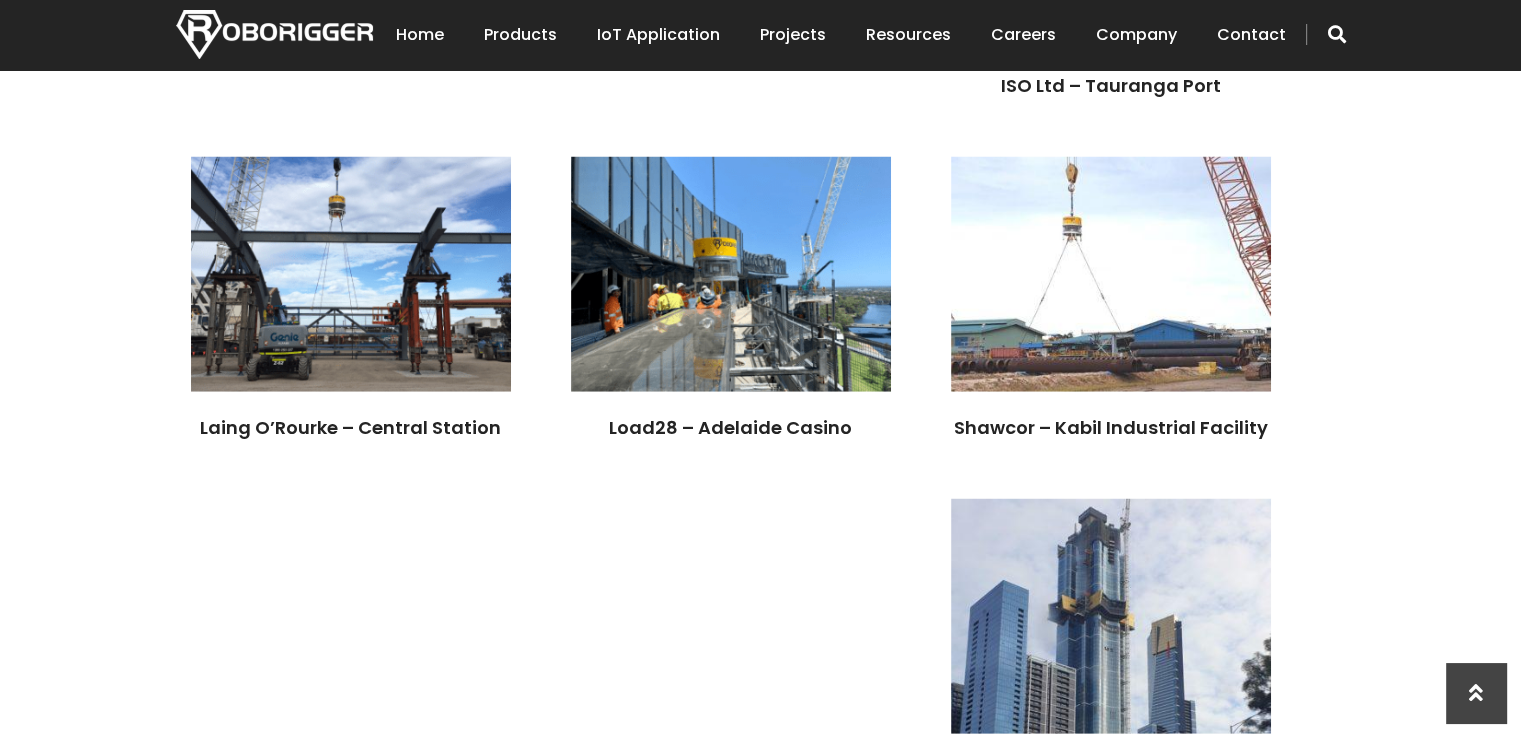click at bounding box center (274, 34) 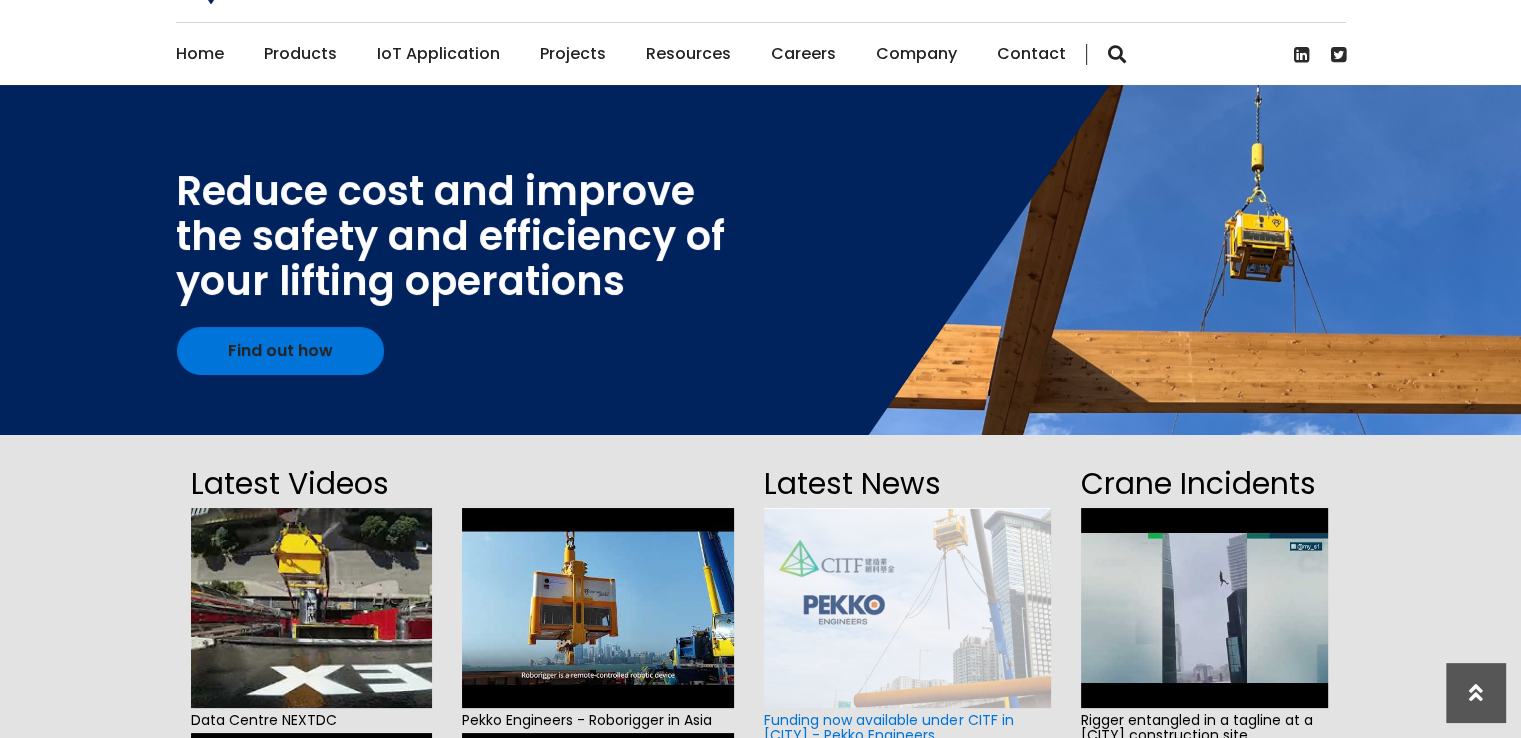 scroll, scrollTop: 0, scrollLeft: 0, axis: both 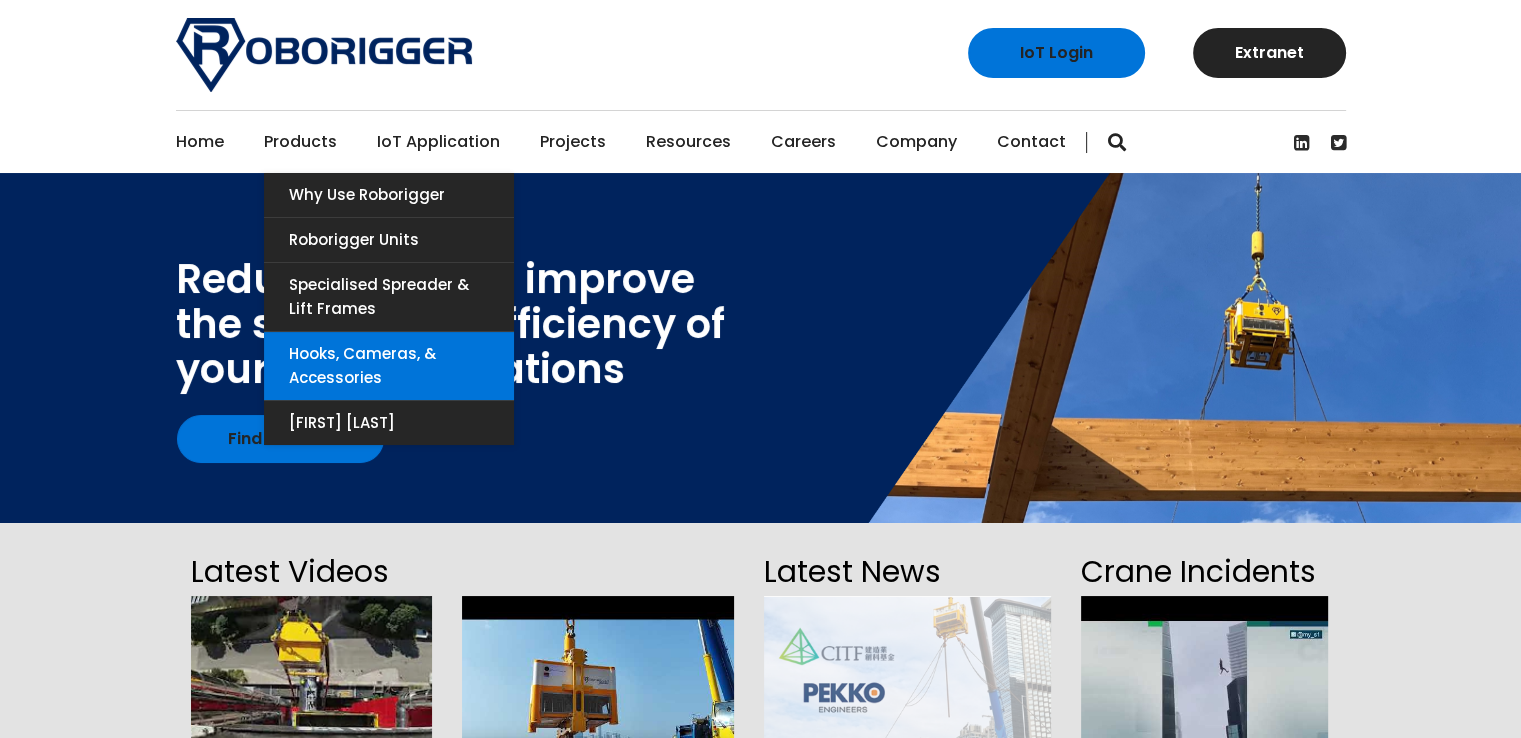 click on "Hooks, Cameras, & Accessories" at bounding box center (389, 366) 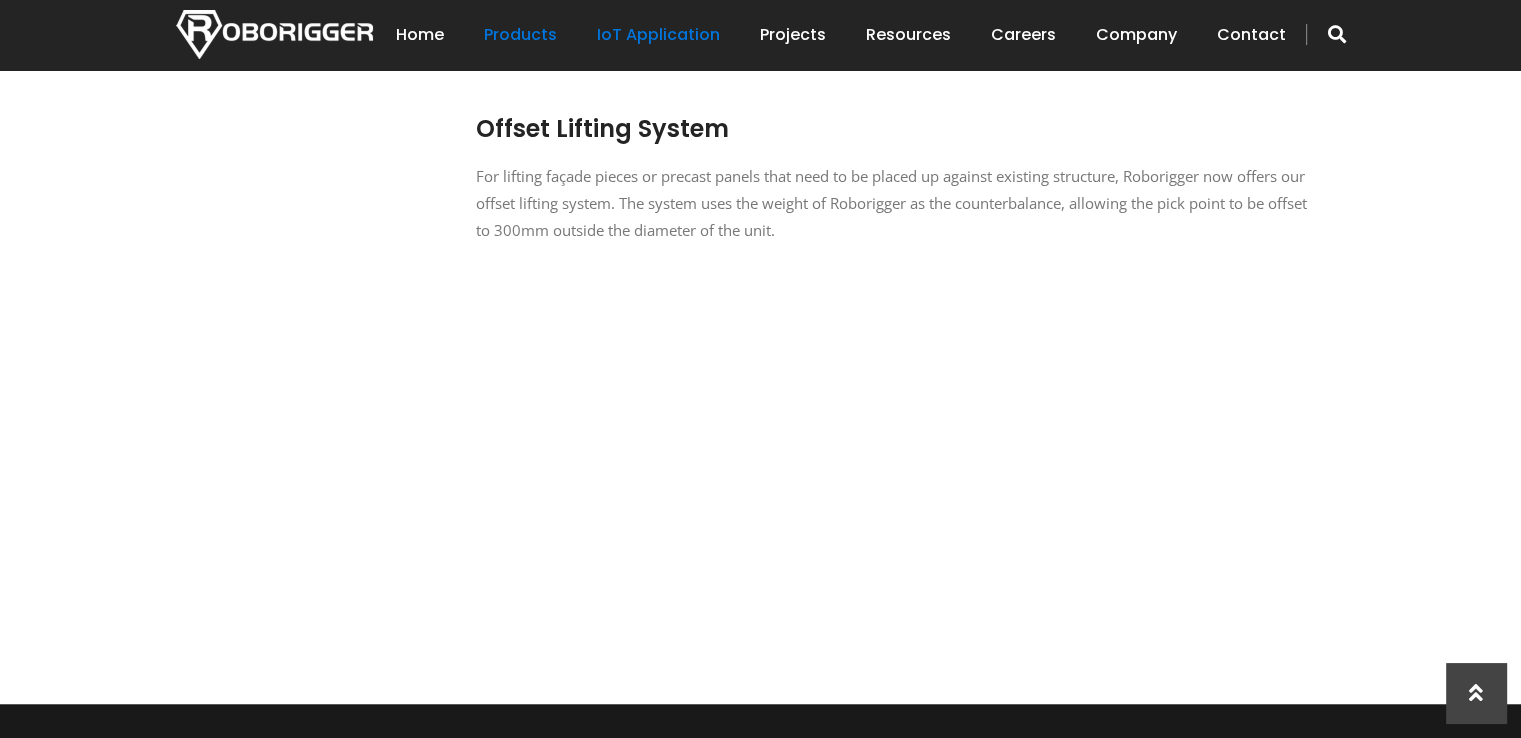 scroll, scrollTop: 1372, scrollLeft: 0, axis: vertical 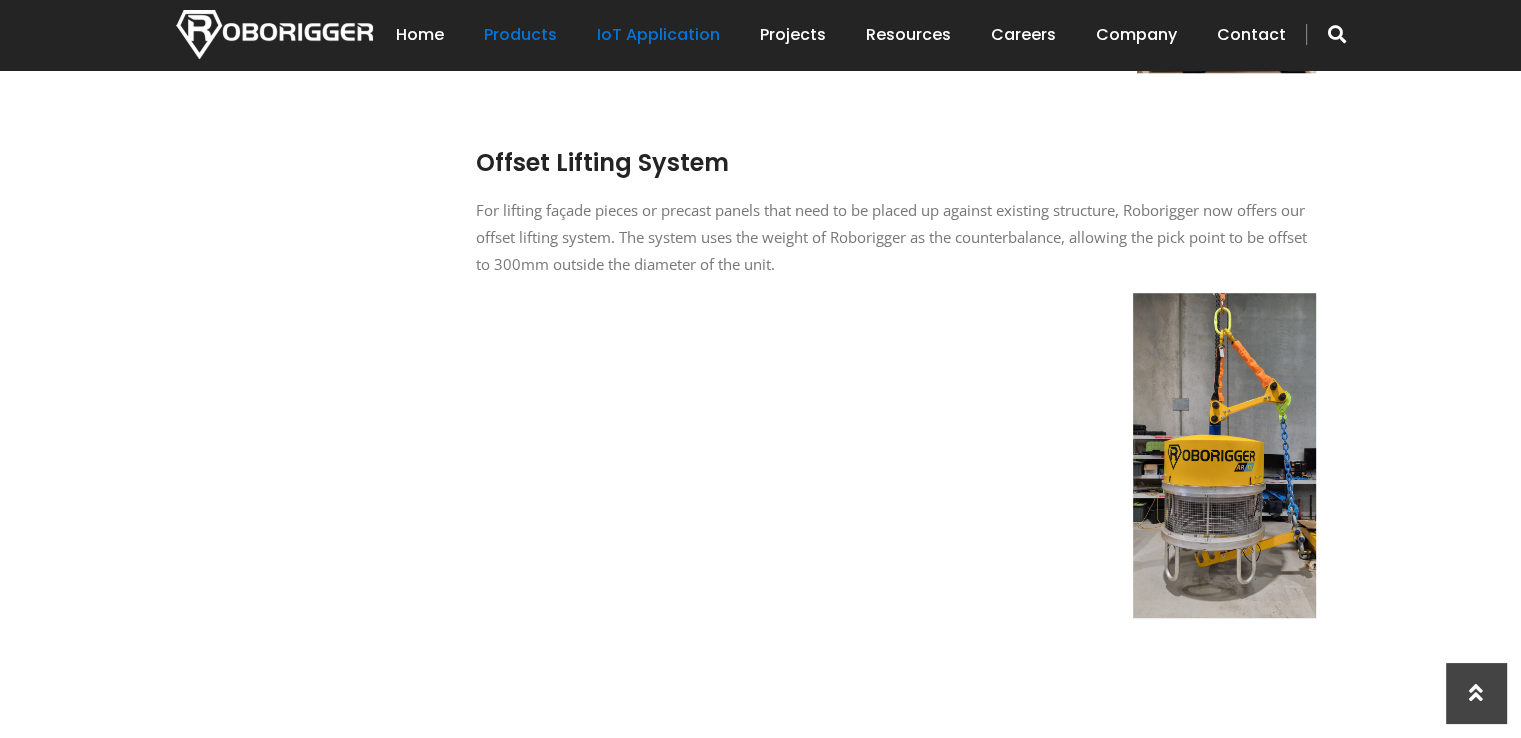 click on "IoT Application" at bounding box center [658, 35] 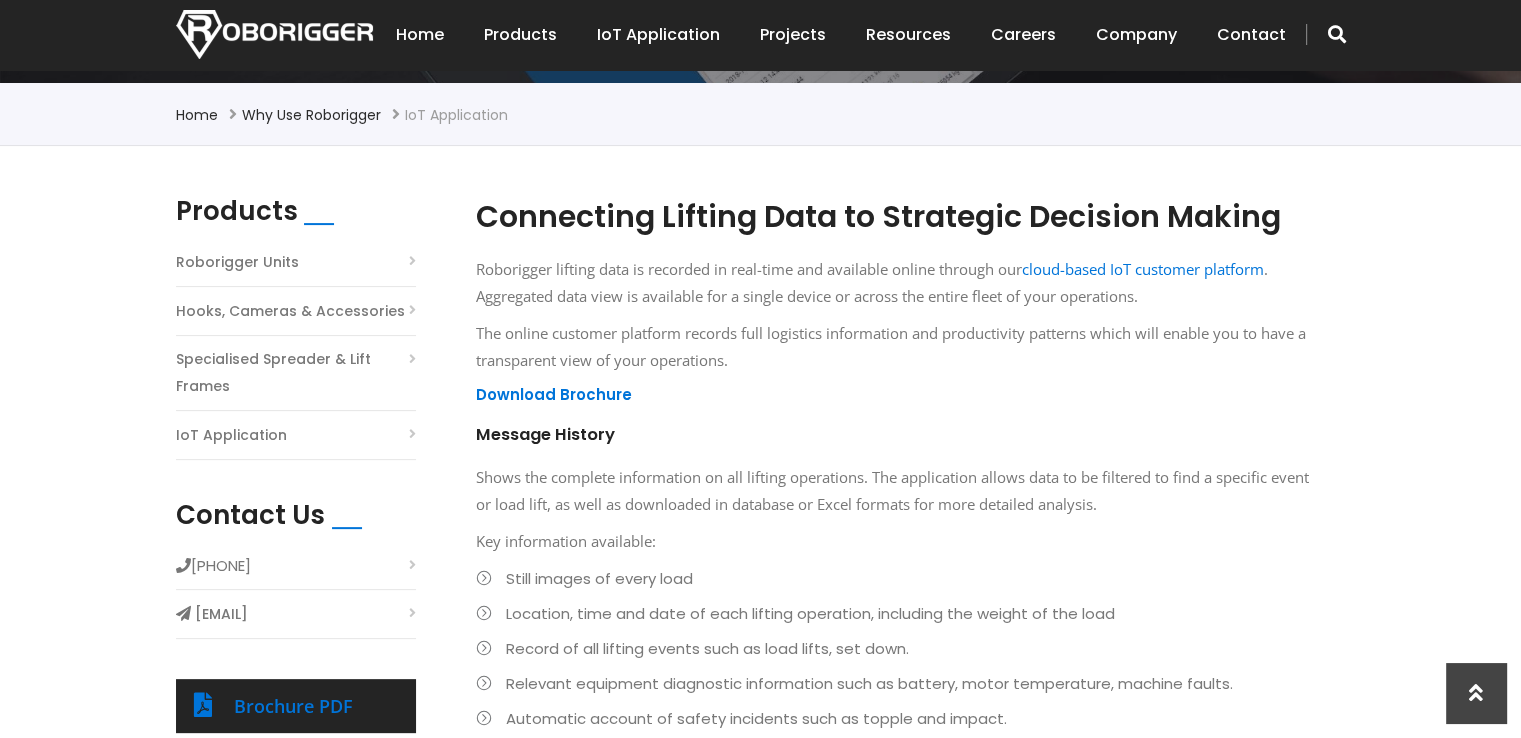 scroll, scrollTop: 472, scrollLeft: 0, axis: vertical 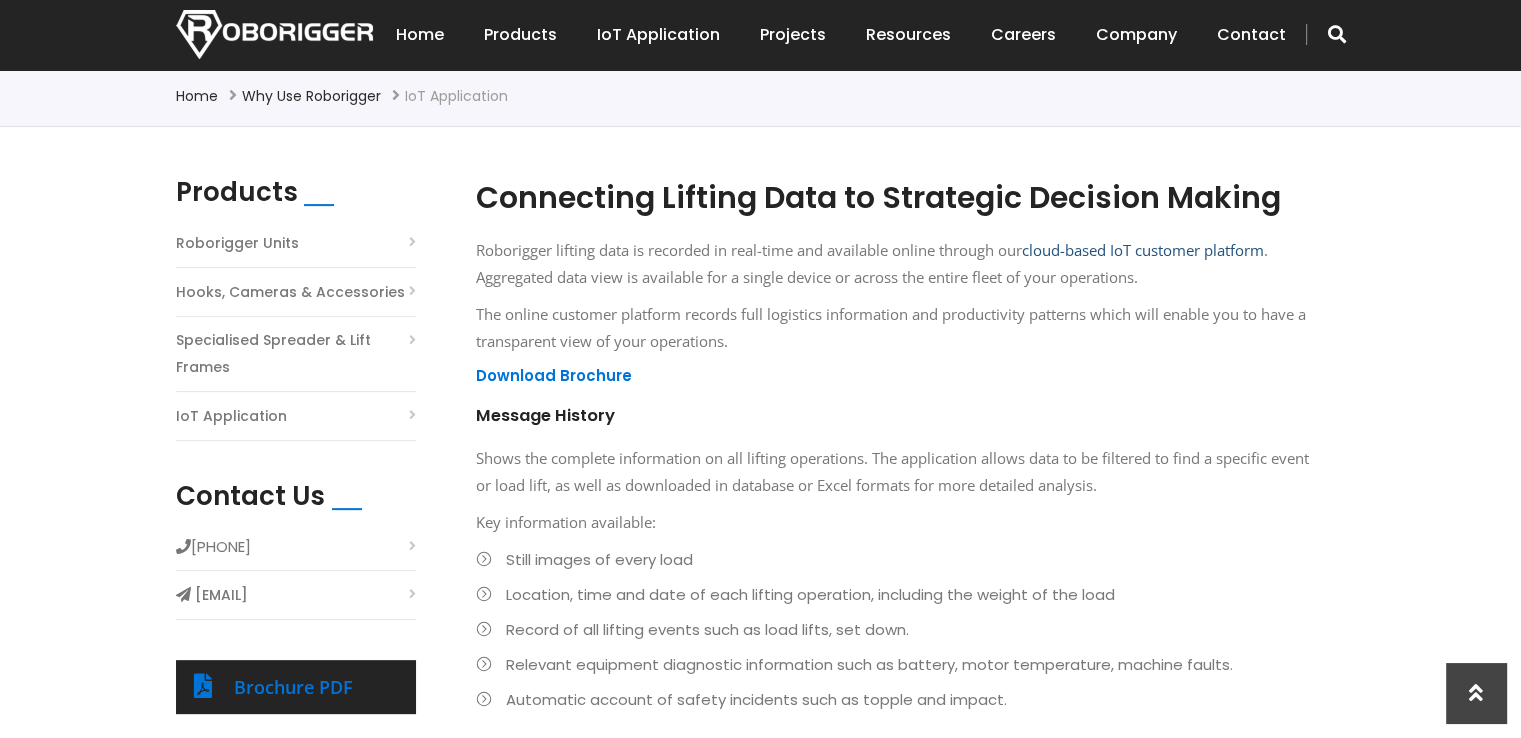 click on "cloud-based IoT customer platform" at bounding box center (1143, 250) 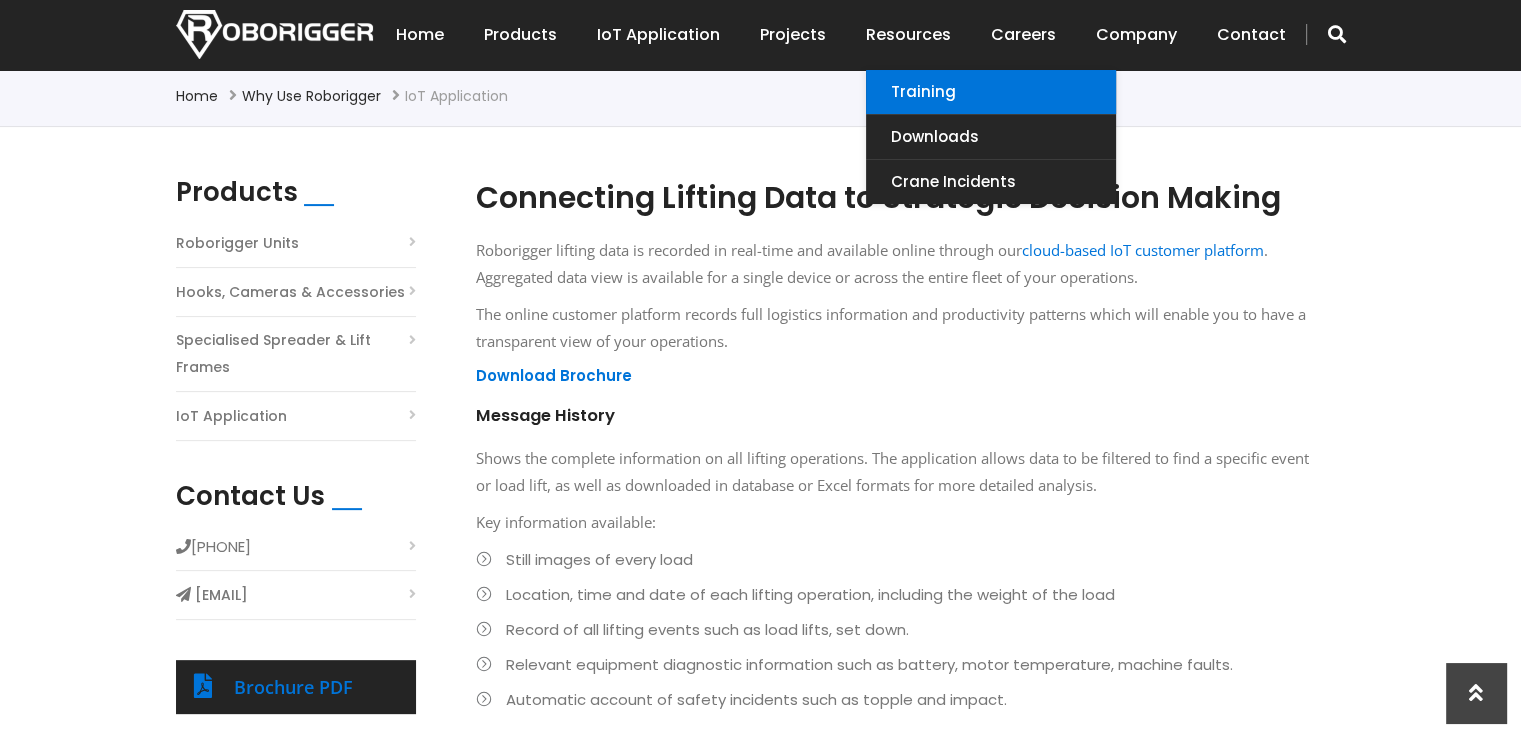 click on "Training" at bounding box center (991, 92) 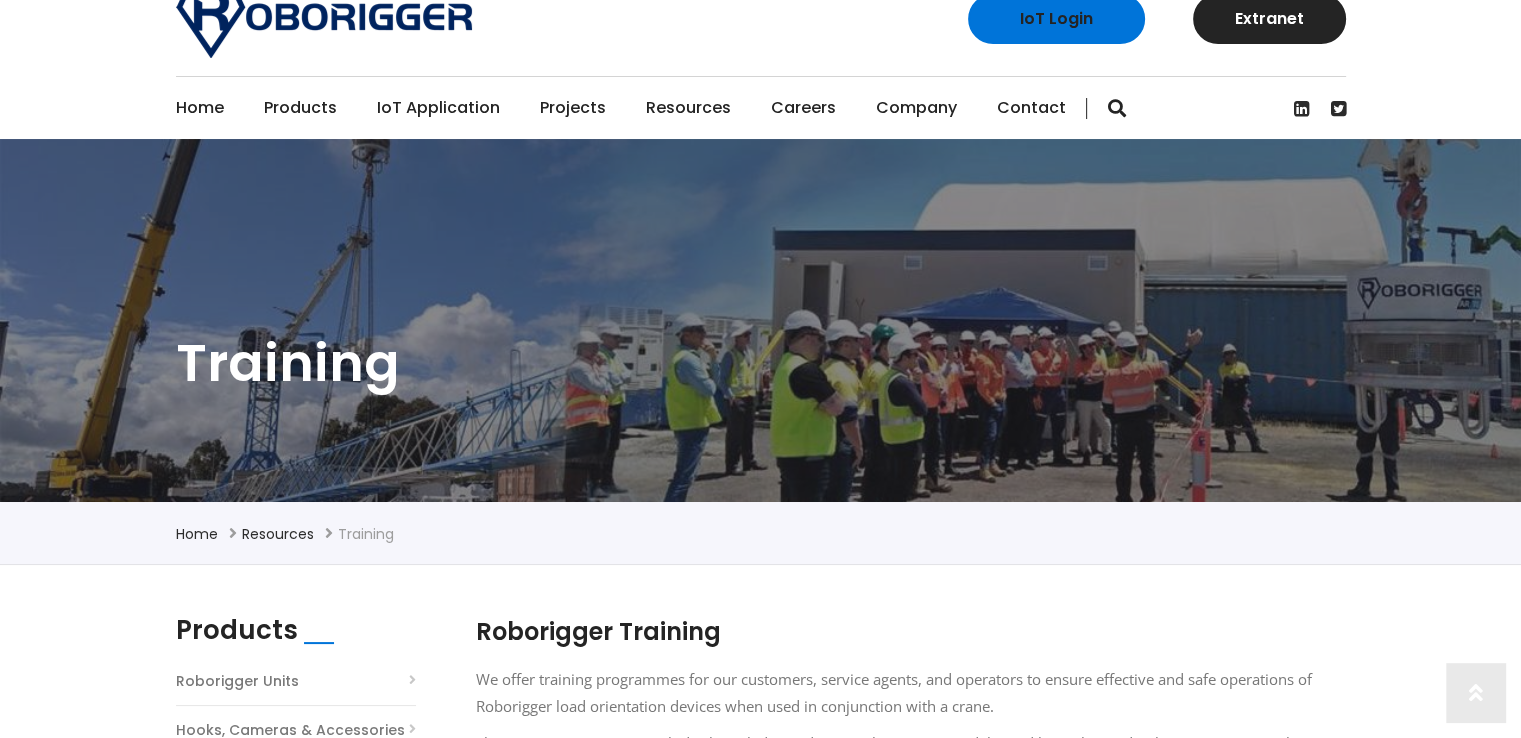 scroll, scrollTop: 0, scrollLeft: 0, axis: both 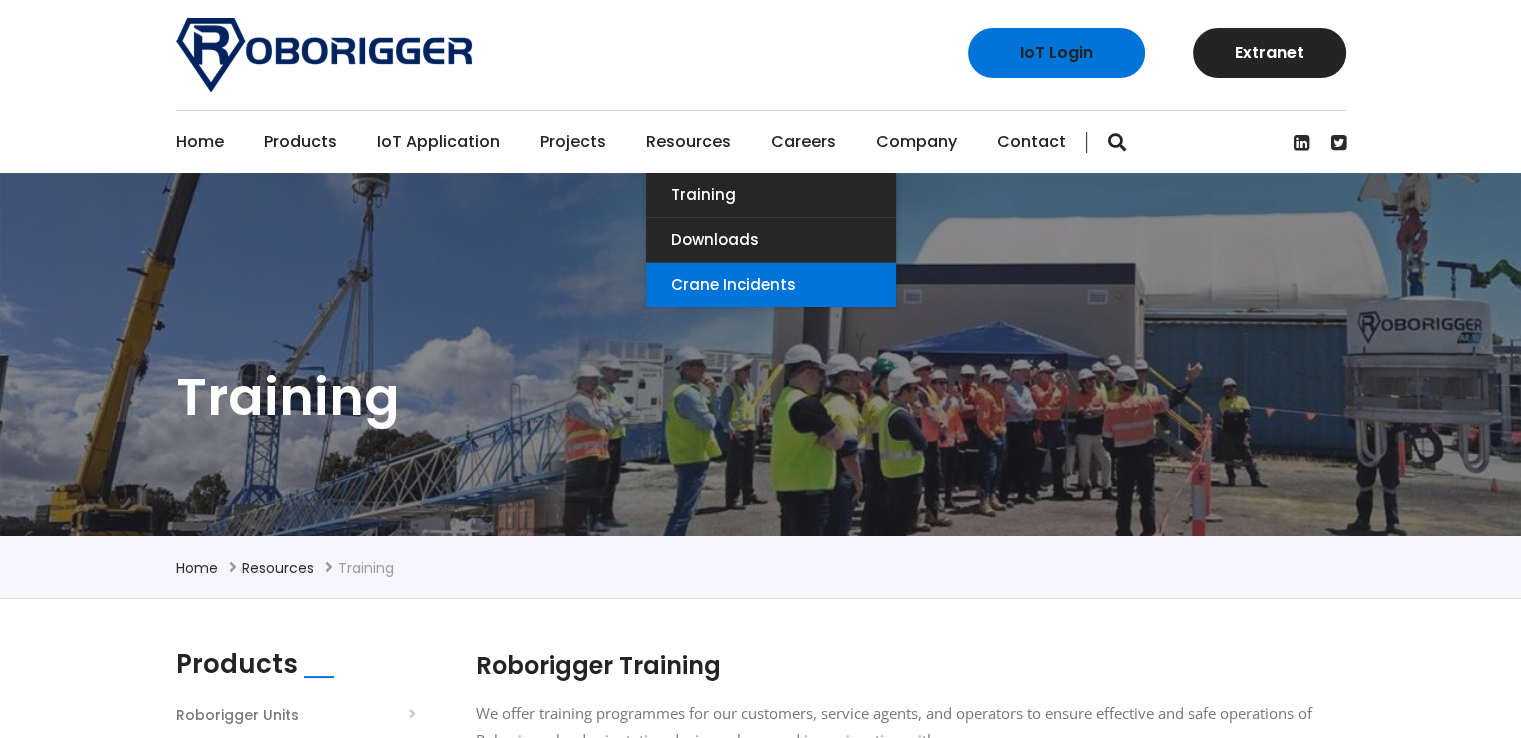 click on "Crane Incidents" at bounding box center [771, 285] 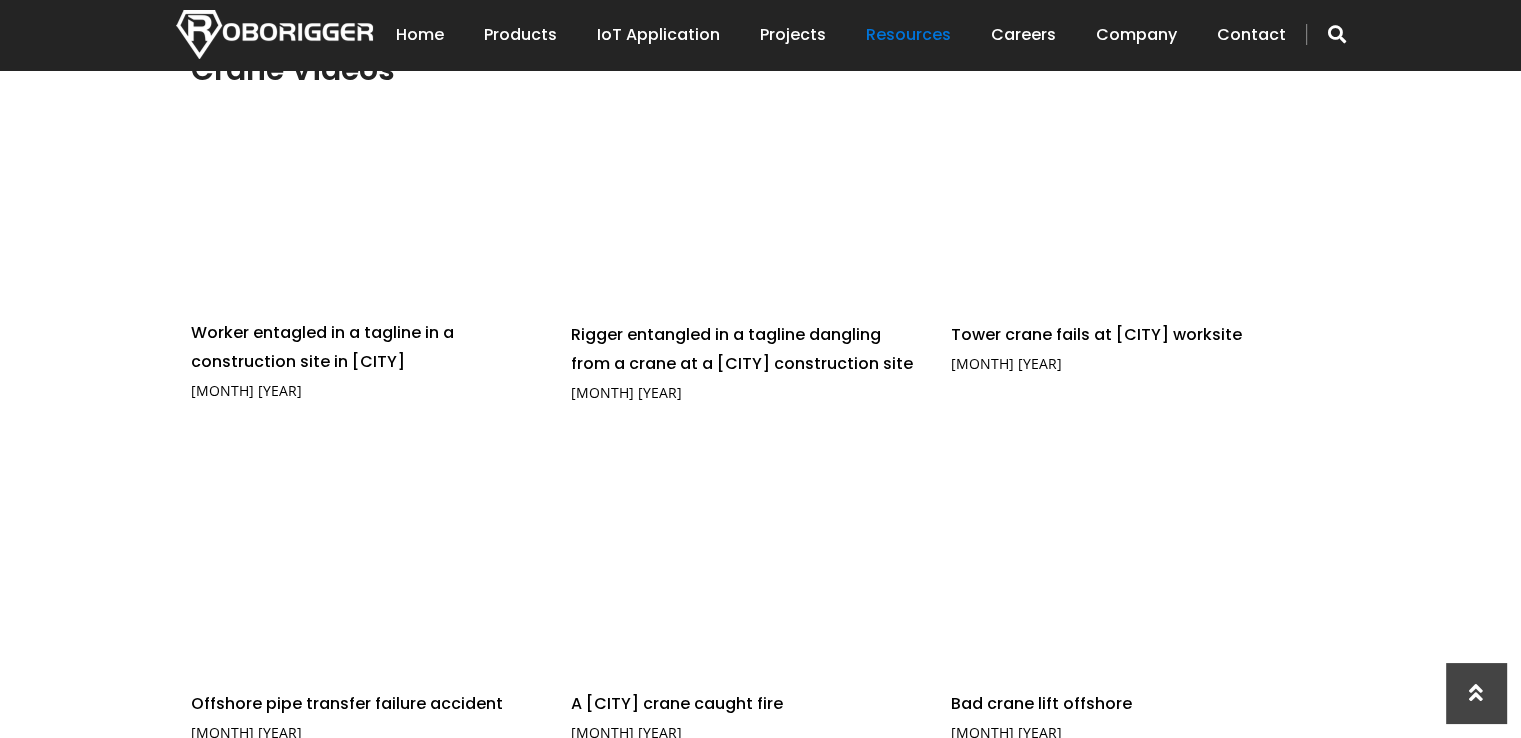 scroll, scrollTop: 0, scrollLeft: 0, axis: both 